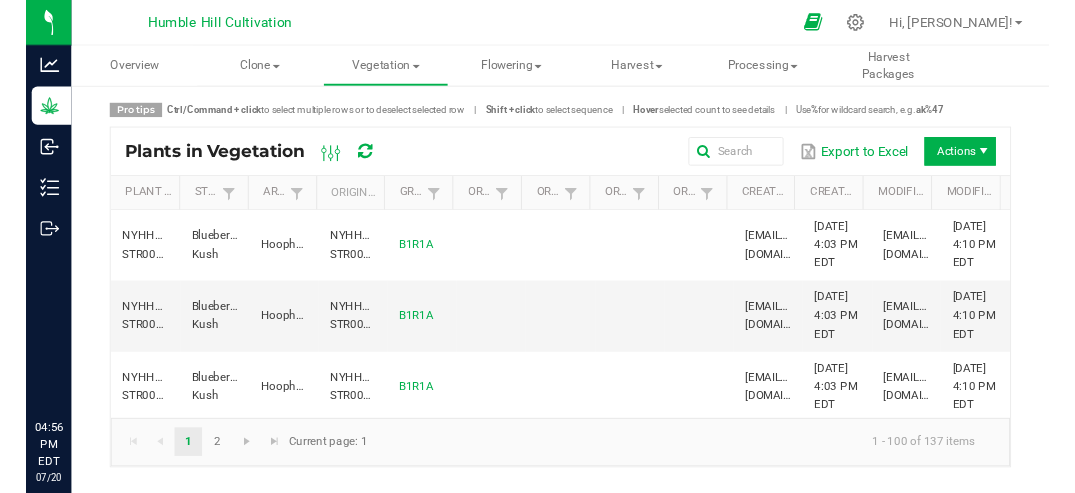 scroll, scrollTop: 0, scrollLeft: 0, axis: both 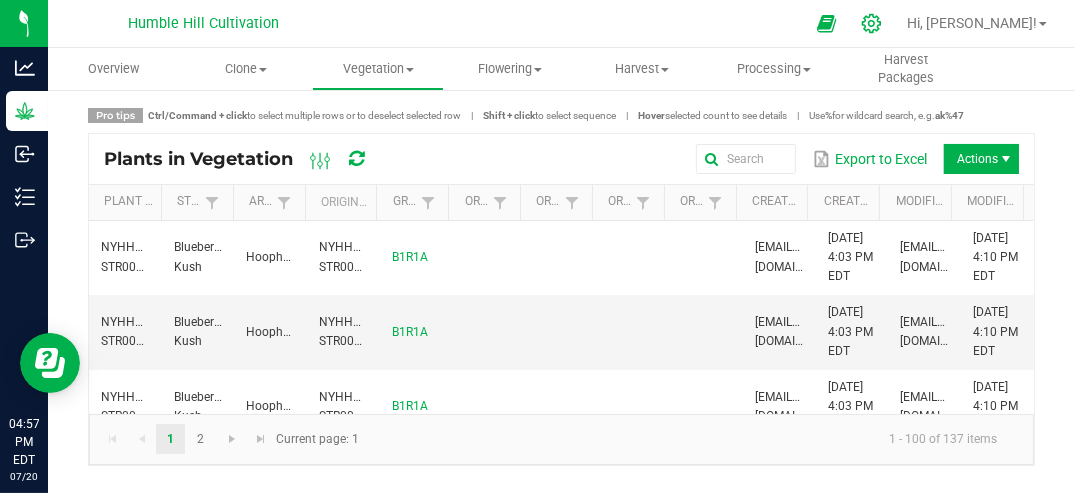 click 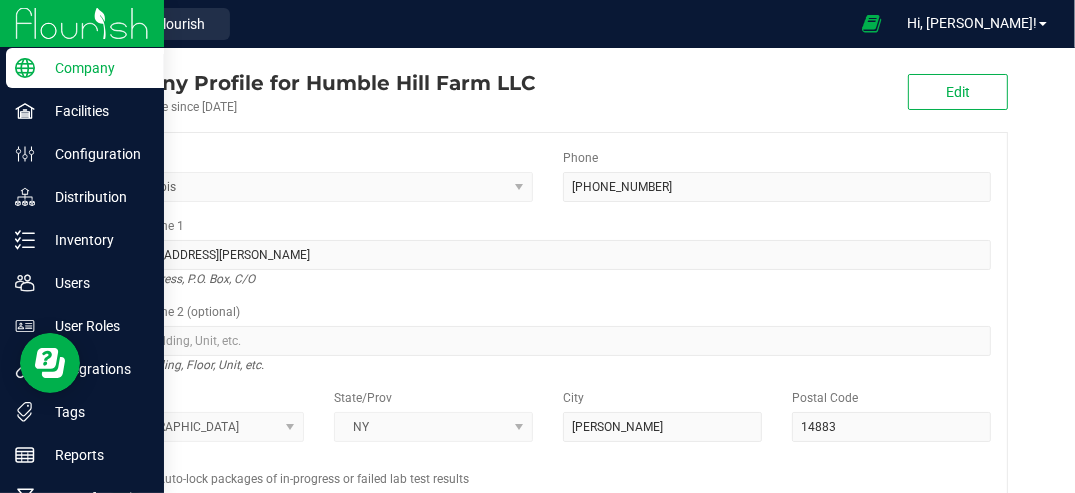 click at bounding box center (82, 23) 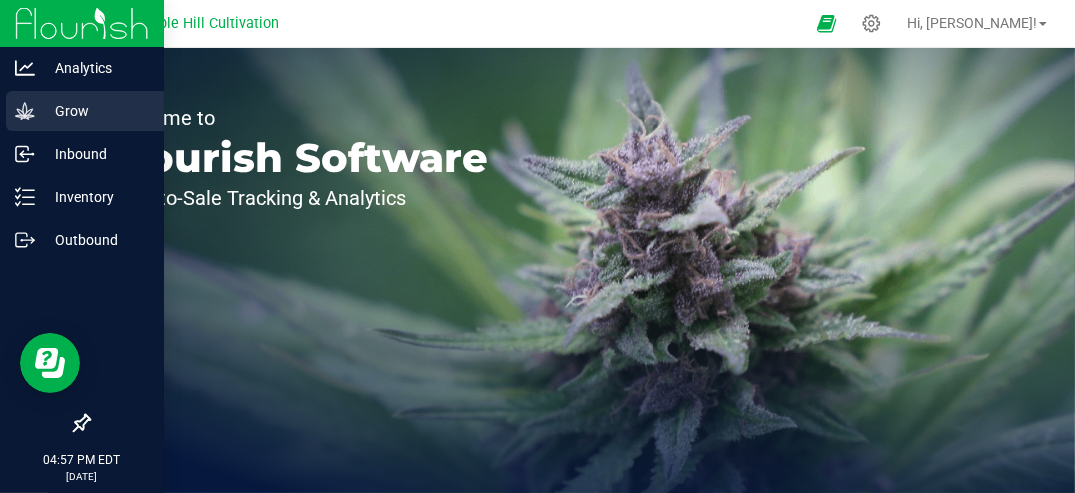 click on "Grow" at bounding box center [95, 111] 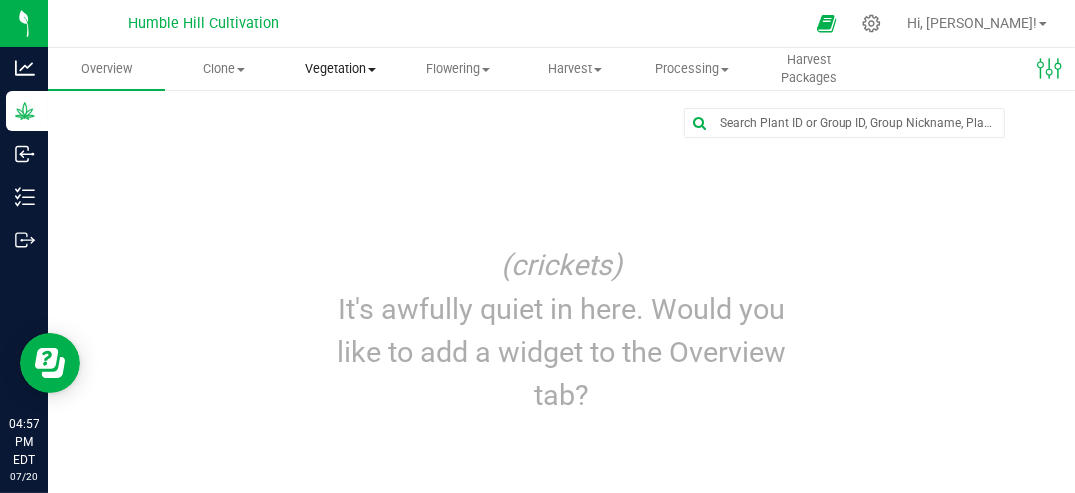 click on "Vegetation" at bounding box center [340, 69] 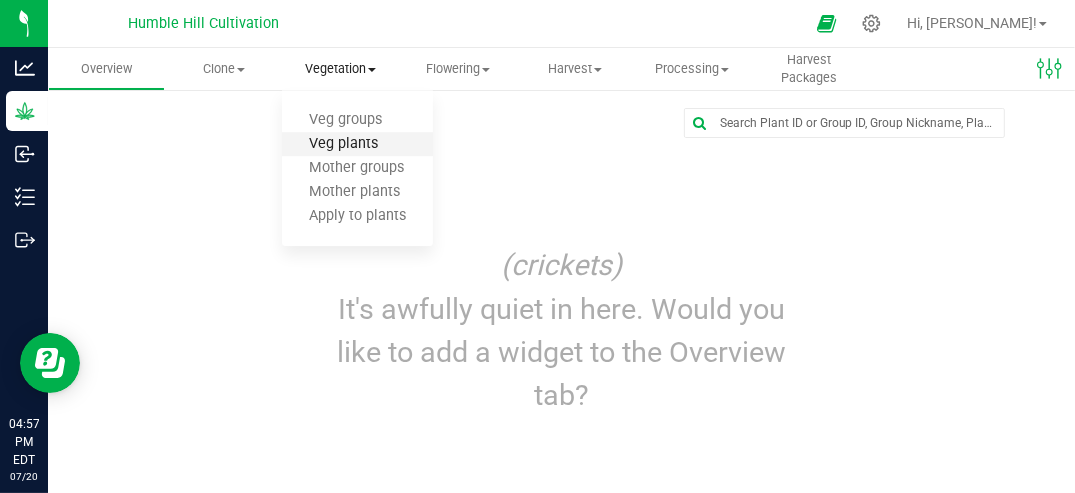 click on "Veg plants" at bounding box center [343, 144] 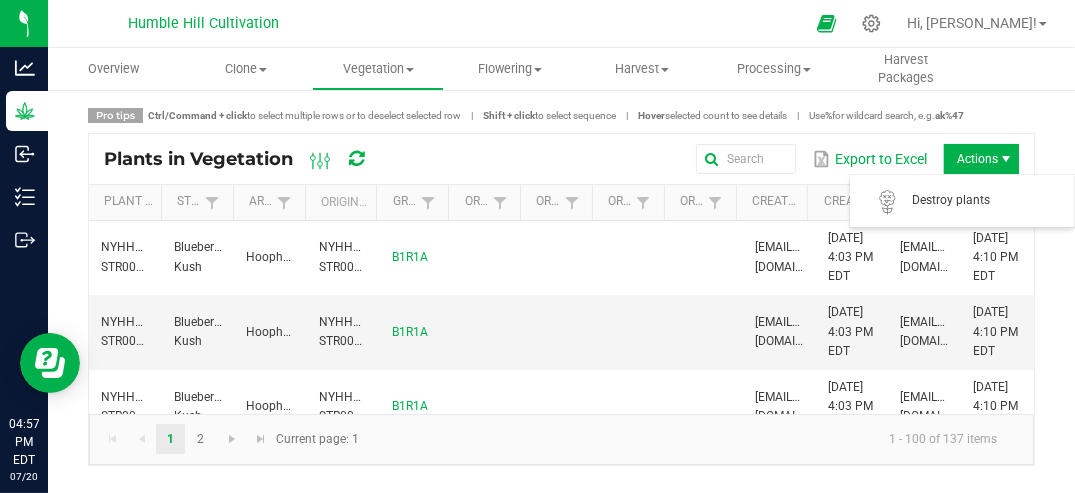 click on "Actions" at bounding box center (981, 159) 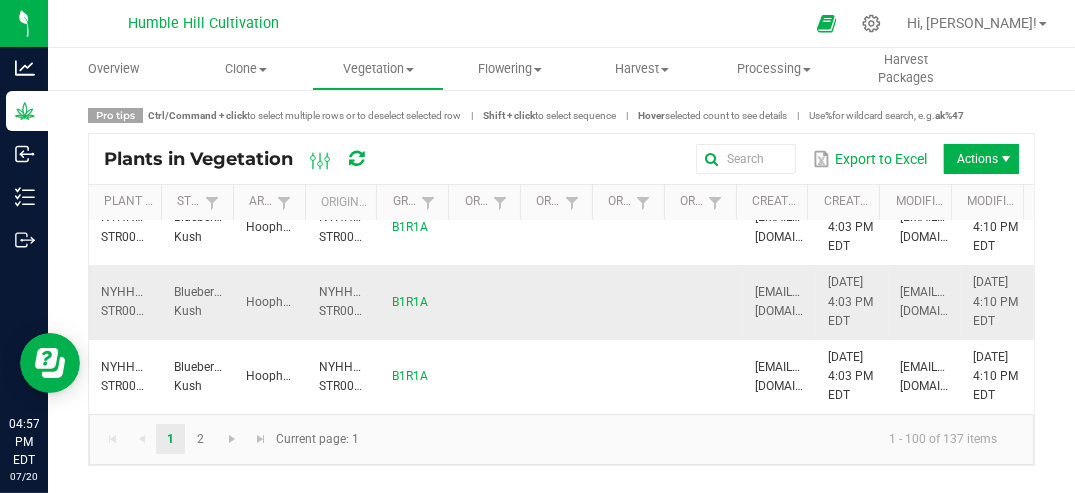 scroll, scrollTop: 0, scrollLeft: 0, axis: both 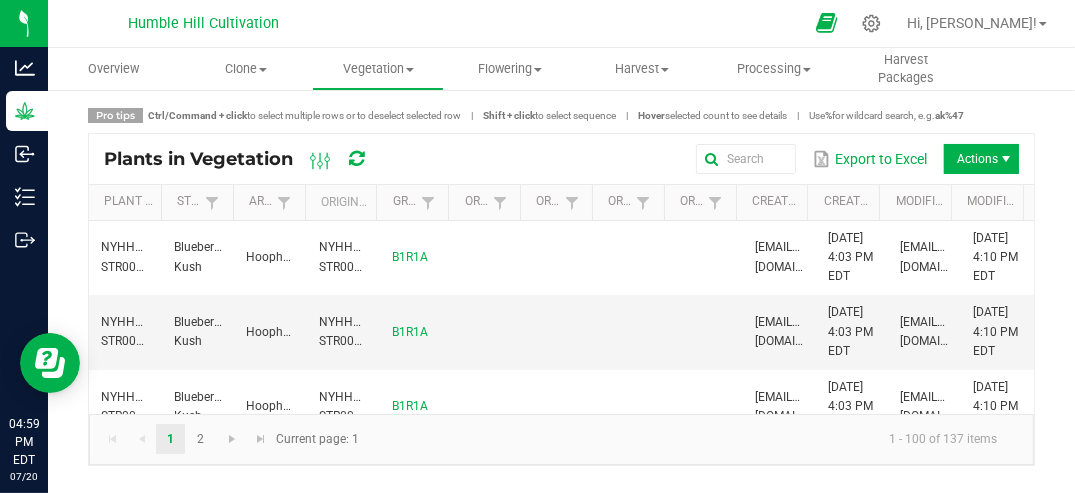 click at bounding box center [826, 23] 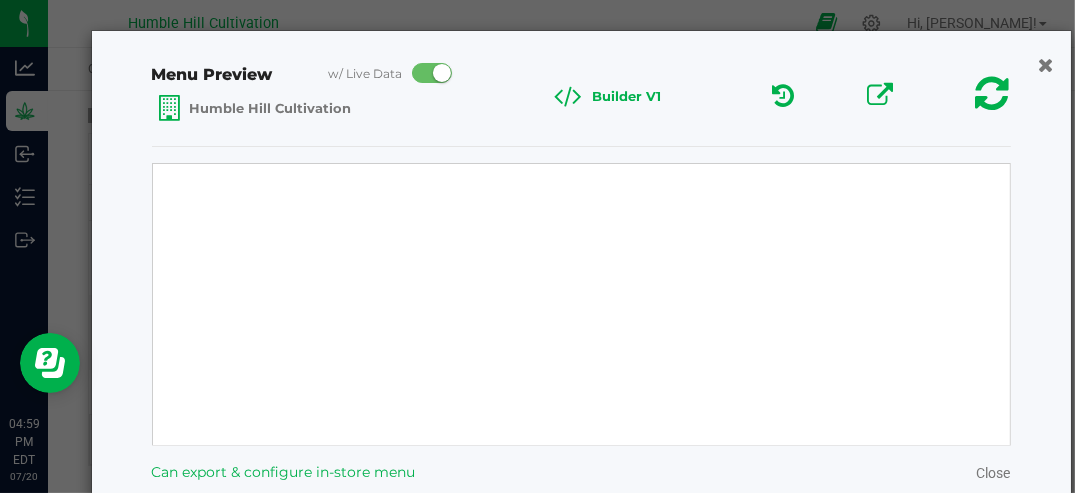 select on "Source Sans Pro" 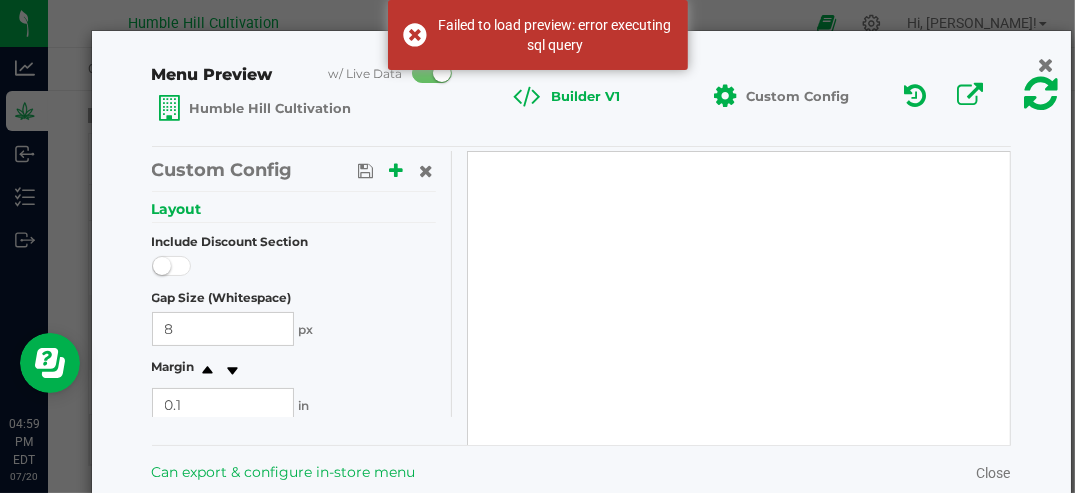 scroll, scrollTop: 0, scrollLeft: 0, axis: both 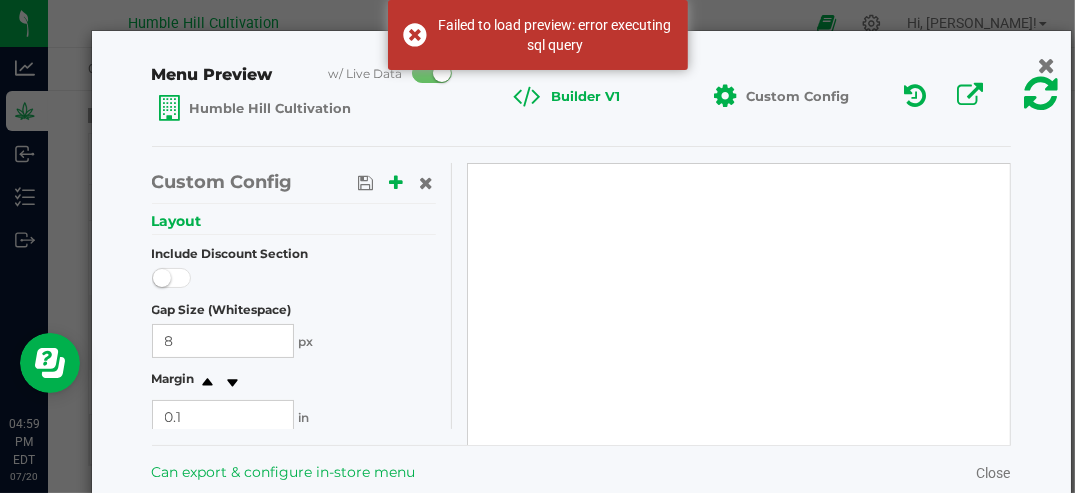 click 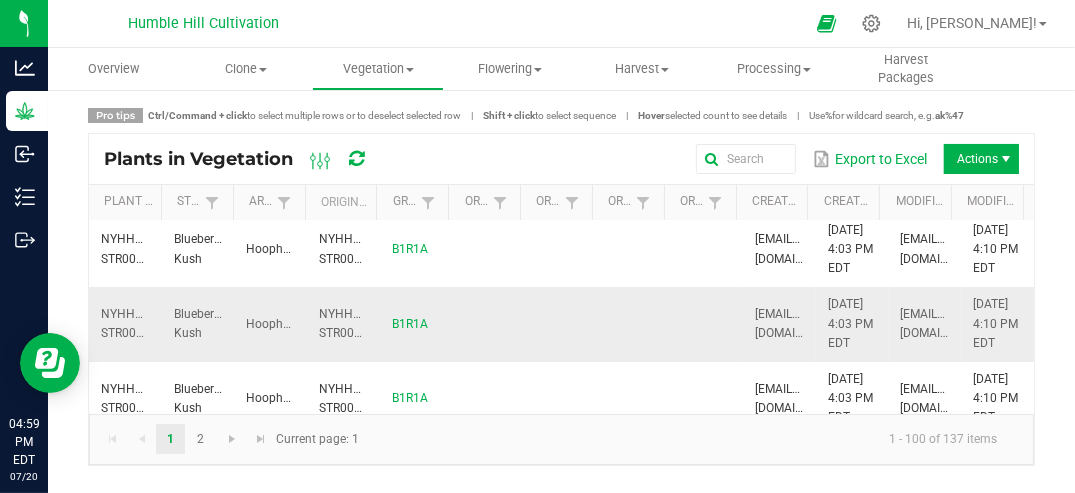 scroll, scrollTop: 0, scrollLeft: 0, axis: both 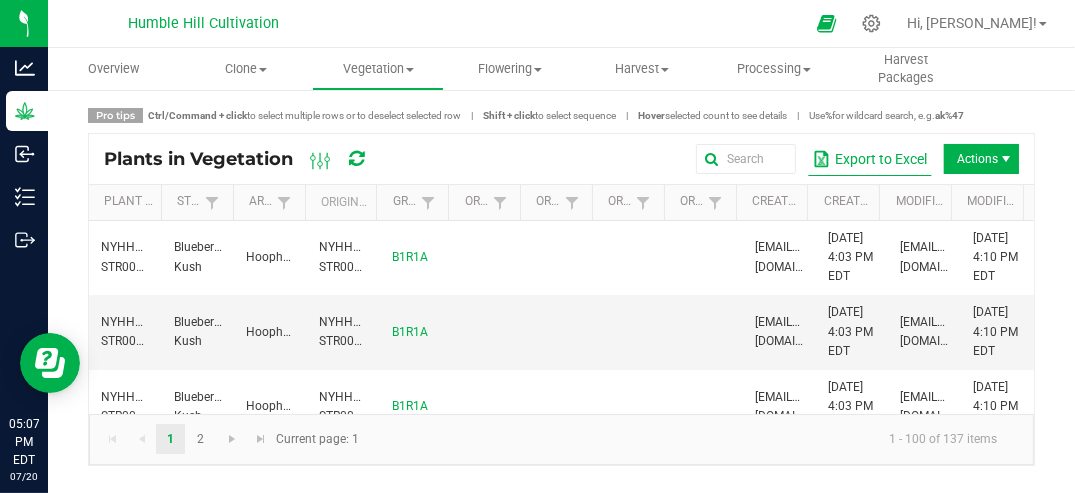 click on "Export to Excel" at bounding box center [870, 159] 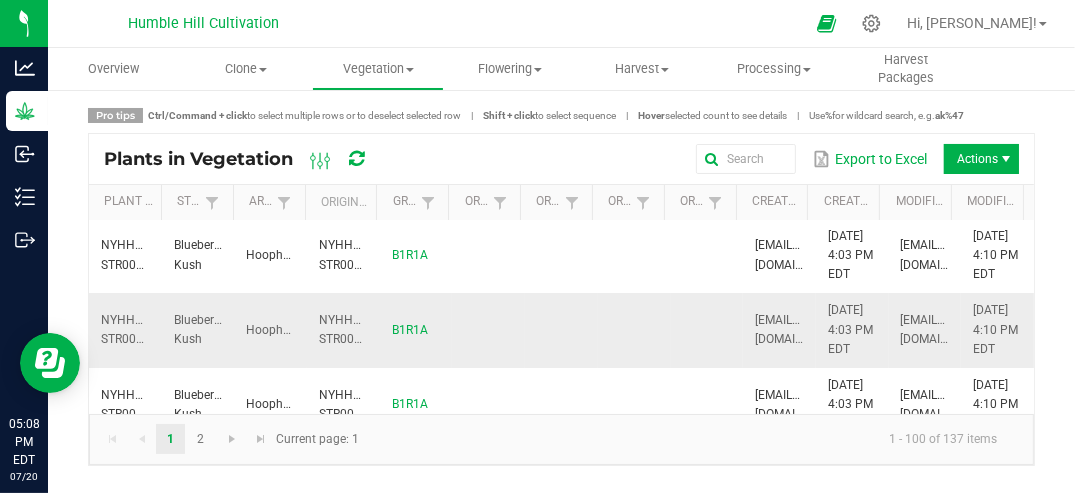 scroll, scrollTop: 0, scrollLeft: 0, axis: both 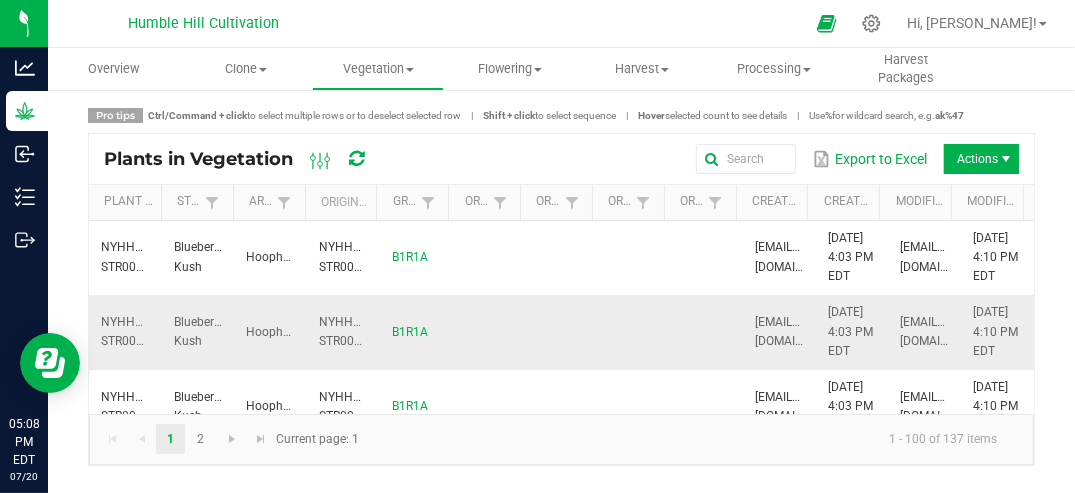 type 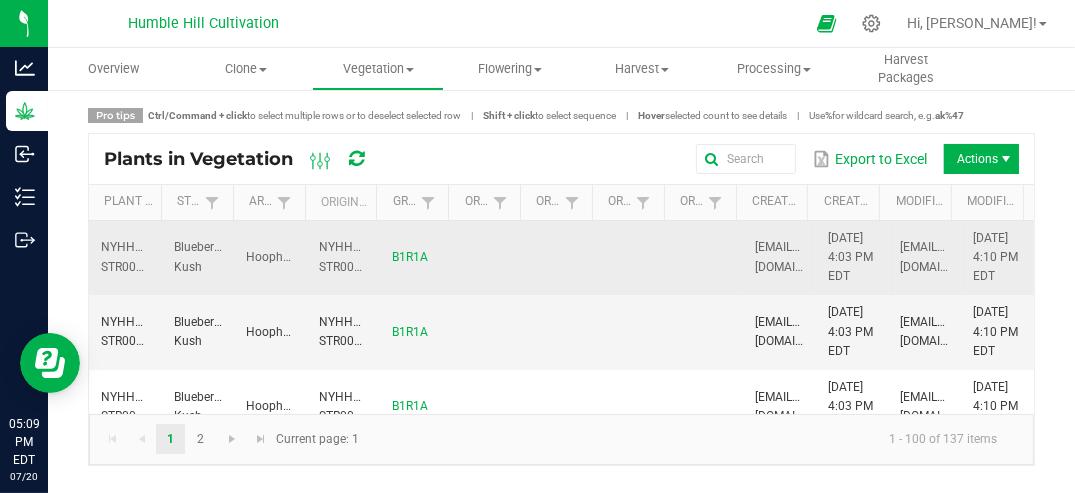 drag, startPoint x: 120, startPoint y: 258, endPoint x: 177, endPoint y: 254, distance: 57.14018 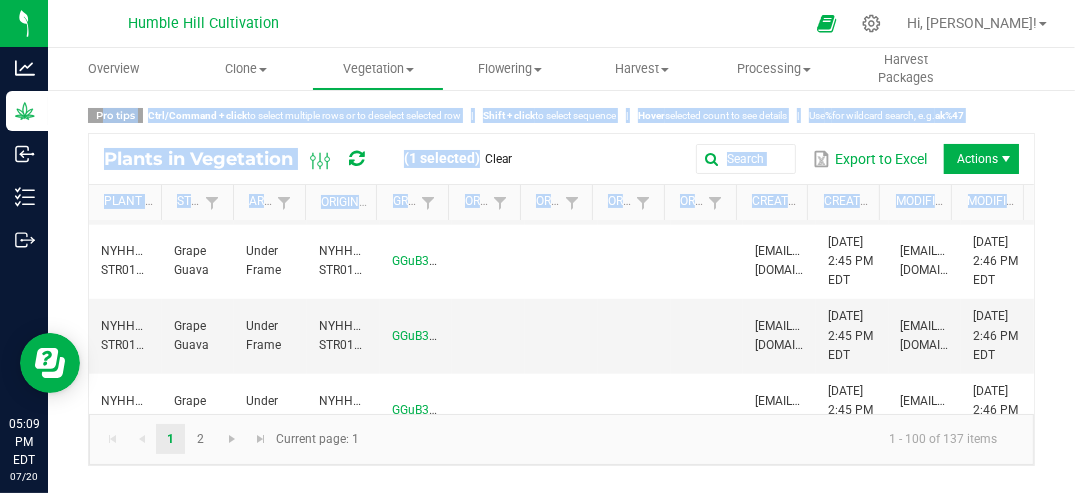 scroll, scrollTop: 7245, scrollLeft: 0, axis: vertical 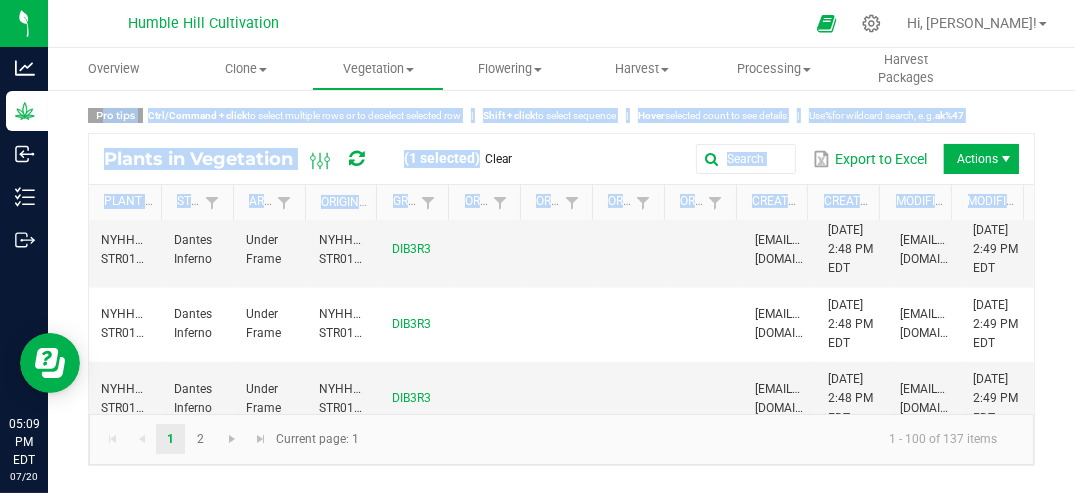 drag, startPoint x: 108, startPoint y: 262, endPoint x: 127, endPoint y: 492, distance: 230.78345 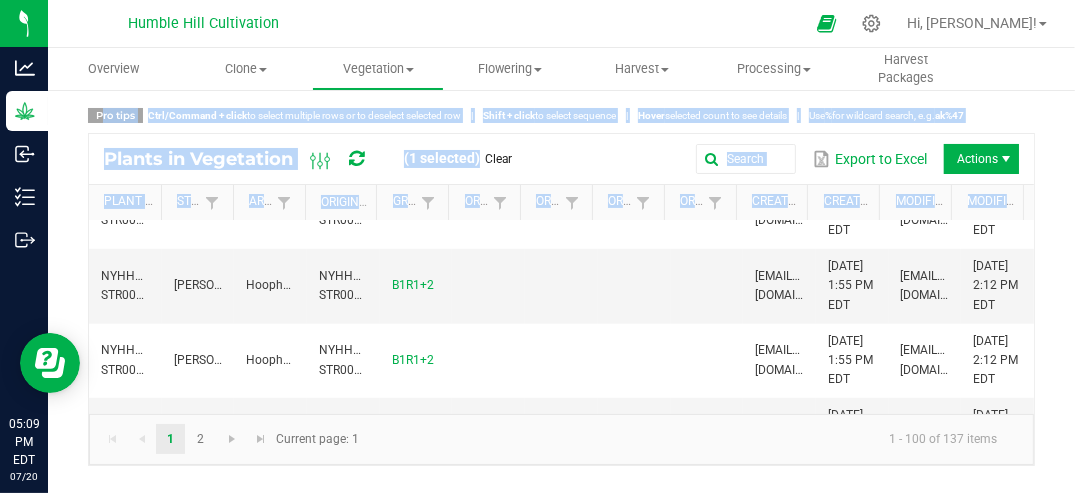 scroll, scrollTop: 0, scrollLeft: 0, axis: both 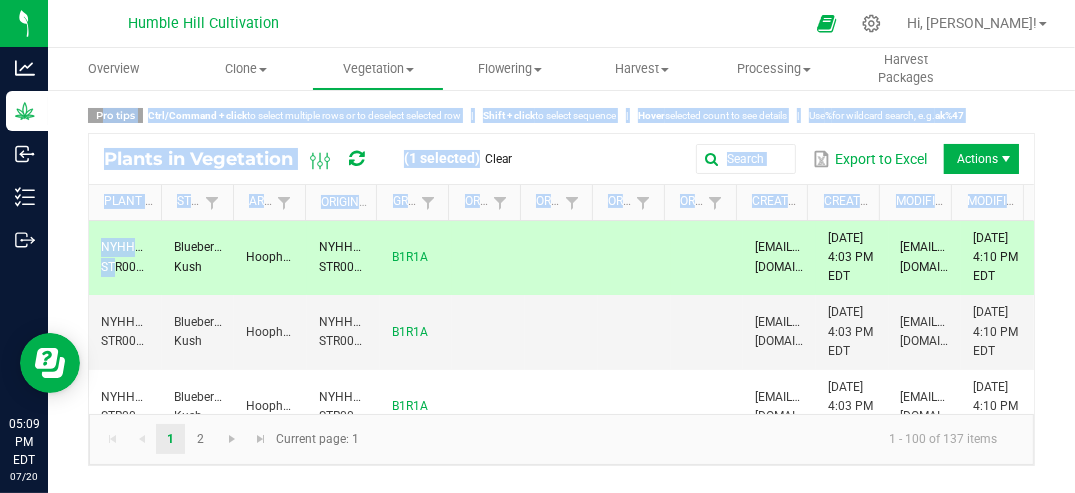 click on "Pro tips  Ctrl/Command + click  to select multiple rows or to deselect selected row | Shift + click  to select sequence | Hover  selected count to see details | Use  %  for wildcard search, e.g.  ak%47  Plants in Vegetation   (1 selected)   Clear   Export to Excel   Actions  Plant ID Strain Area Original Plant ID Group Origin Group Origin Plant Origin Package ID Origin Package Lot Number Created By Created Date Modified By Modified Date  NYHHFCT-STR00600000001   Blueberry Kush   Hoophouse   NYHHFCT-STR00600000001   B1R1A               [EMAIL_ADDRESS][DOMAIN_NAME]   [DATE] 4:03 PM EDT   [EMAIL_ADDRESS][DOMAIN_NAME]   [DATE] 4:10 PM EDT   NYHHFCT-STR00600000002   Blueberry Kush   Hoophouse   NYHHFCT-STR00600000002   B1R1A               [EMAIL_ADDRESS][DOMAIN_NAME]   [DATE] 4:03 PM EDT   [EMAIL_ADDRESS][DOMAIN_NAME]   [DATE] 4:10 PM EDT   NYHHFCT-STR00600000003   Blueberry Kush   Hoophouse   NYHHFCT-STR00600000003   B1R1A               [EMAIL_ADDRESS][DOMAIN_NAME]   [DATE] 4:03 PM EDT" at bounding box center [561, 287] 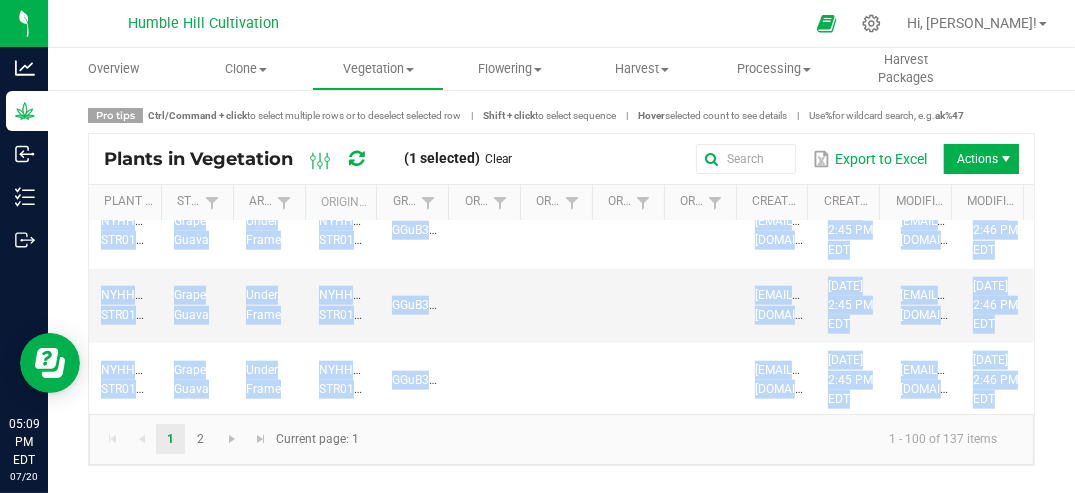 scroll, scrollTop: 7245, scrollLeft: 0, axis: vertical 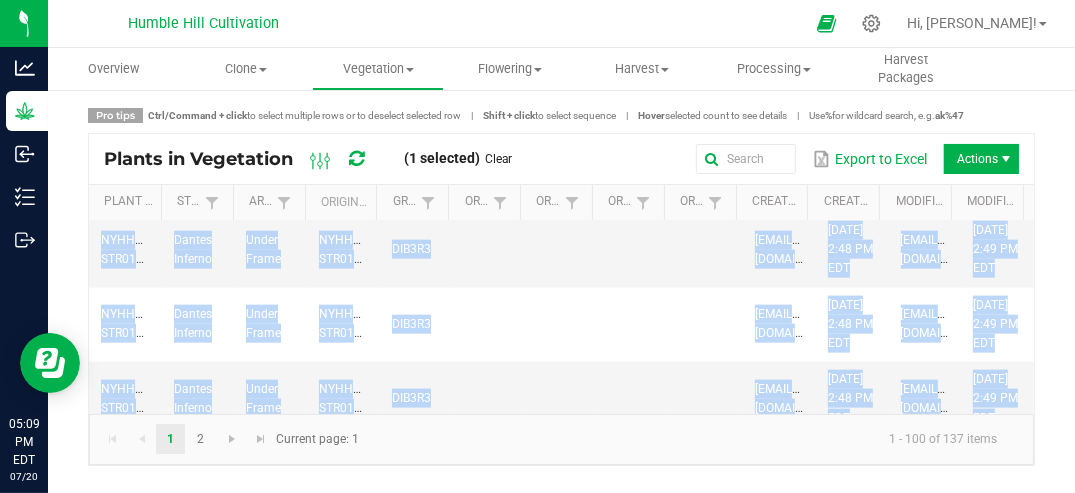 drag, startPoint x: 100, startPoint y: 246, endPoint x: 148, endPoint y: 441, distance: 200.82082 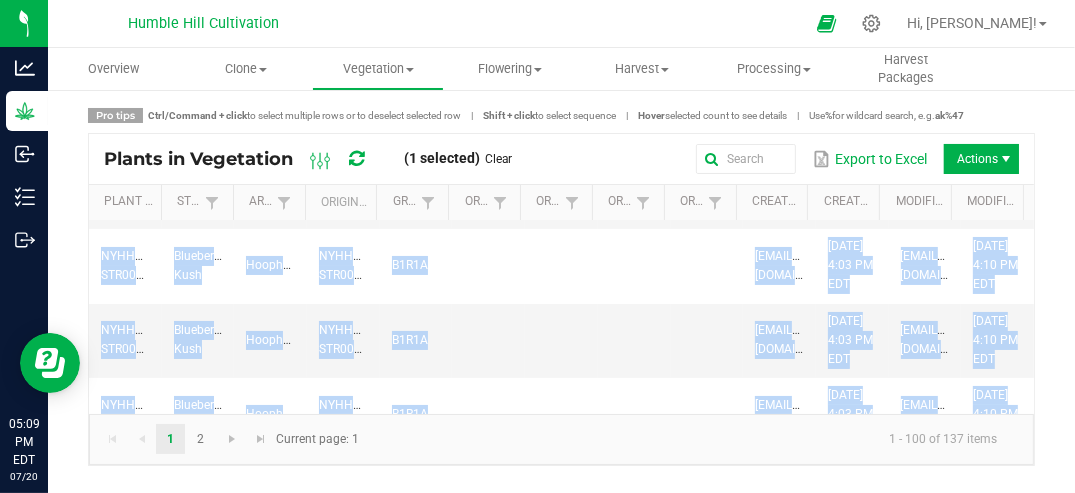 scroll, scrollTop: 0, scrollLeft: 0, axis: both 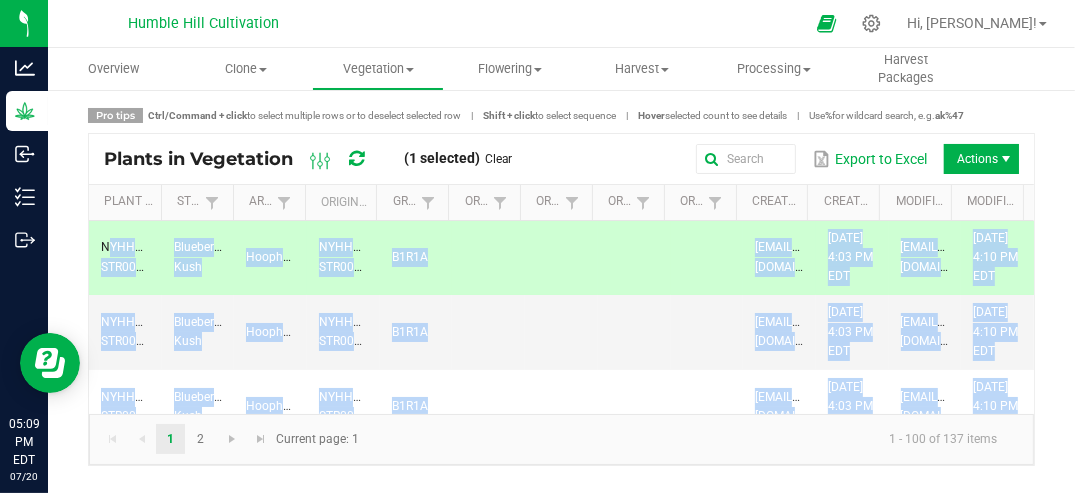 copy on "NYHHFCT-STR00600000001   Blueberry Kush   Hoophouse   NYHHFCT-STR00600000001   B1R1A               [EMAIL_ADDRESS][DOMAIN_NAME]   [DATE] 4:03 PM EDT   [EMAIL_ADDRESS][DOMAIN_NAME]   [DATE] 4:10 PM EDT   NYHHFCT-STR00600000002   Blueberry Kush   Hoophouse   NYHHFCT-STR00600000002   B1R1A               [EMAIL_ADDRESS][DOMAIN_NAME]   [DATE] 4:03 PM EDT   [EMAIL_ADDRESS][DOMAIN_NAME]   [DATE] 4:10 PM EDT   NYHHFCT-STR00600000003   Blueberry Kush   Hoophouse   NYHHFCT-STR00600000003   B1R1A               [EMAIL_ADDRESS][DOMAIN_NAME]   [DATE] 4:03 PM EDT   [EMAIL_ADDRESS][DOMAIN_NAME]   [DATE] 4:10 PM EDT   NYHHFCT-STR00600000004   Blueberry Kush   Hoophouse   NYHHFCT-STR00600000004   B1R1A               [EMAIL_ADDRESS][DOMAIN_NAME]   [DATE] 4:03 PM EDT   [EMAIL_ADDRESS][DOMAIN_NAME]   [DATE] 4:10 PM EDT   NYHHFCT-STR00600000005   Blueberry Kush   Hoophouse   NYHHFCT-STR00600000005   B1R1A               [EMAIL_ADDRESS][DOMAIN_NAME]   [DATE] 4:03 PM EDT   [EMAIL_ADDRESS][DOMAIN_NAME]   [DATE] 4:10 PM EDT   NYHHFCT-STR00600..." 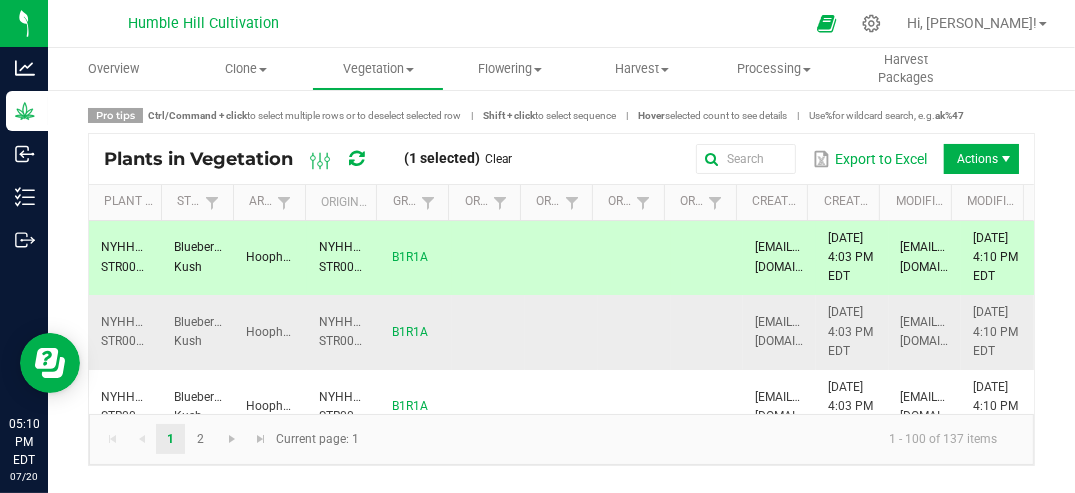 click at bounding box center [561, 332] 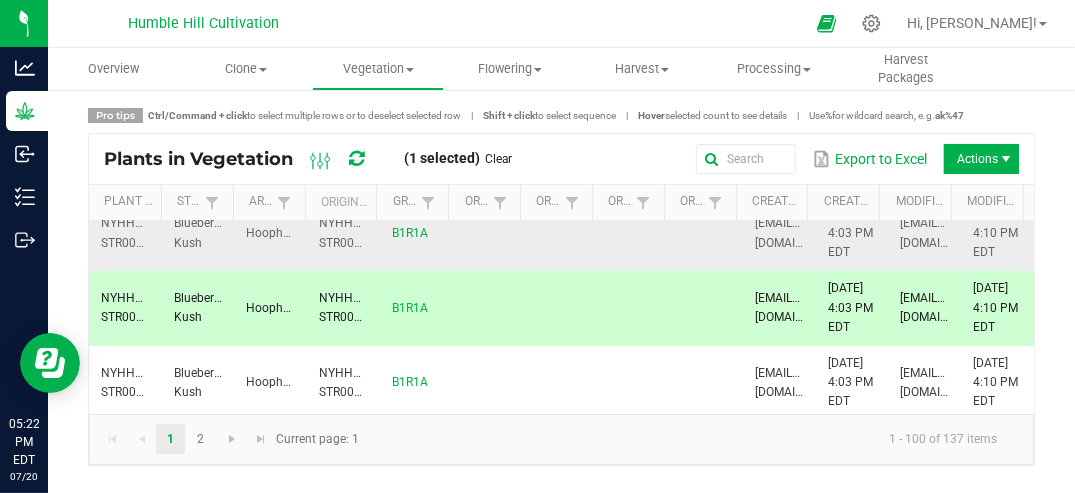 scroll, scrollTop: 25, scrollLeft: 0, axis: vertical 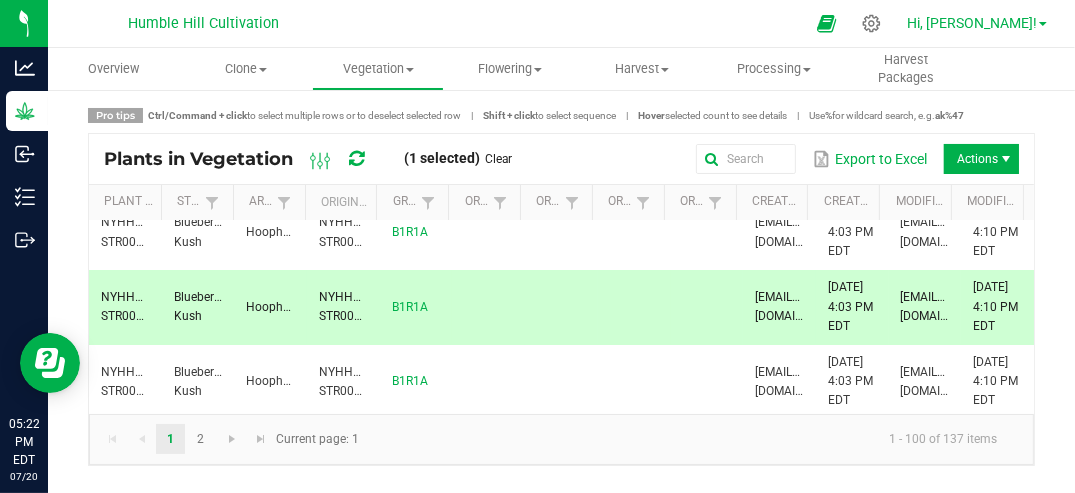 click on "Hi, [PERSON_NAME]!" at bounding box center [977, 23] 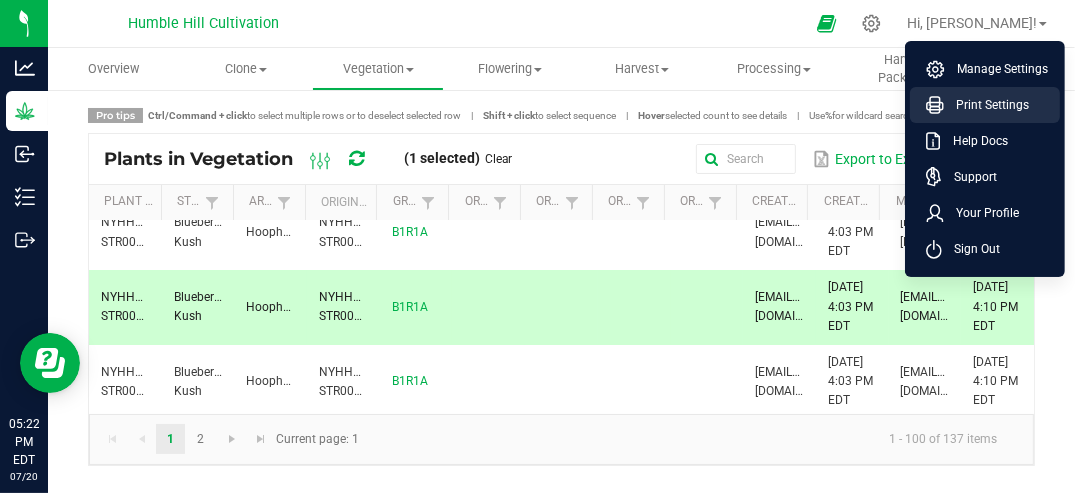 click on "Print Settings" at bounding box center [986, 105] 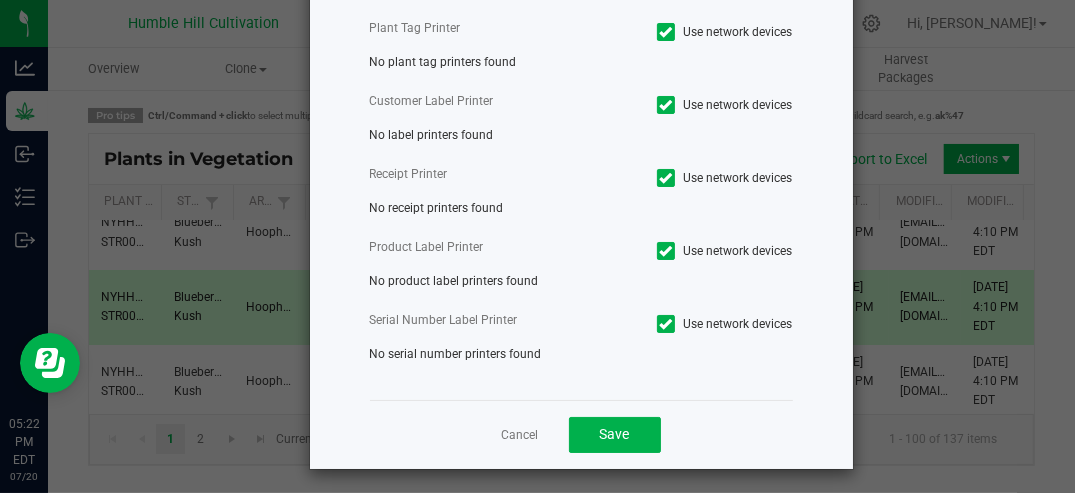 scroll, scrollTop: 182, scrollLeft: 0, axis: vertical 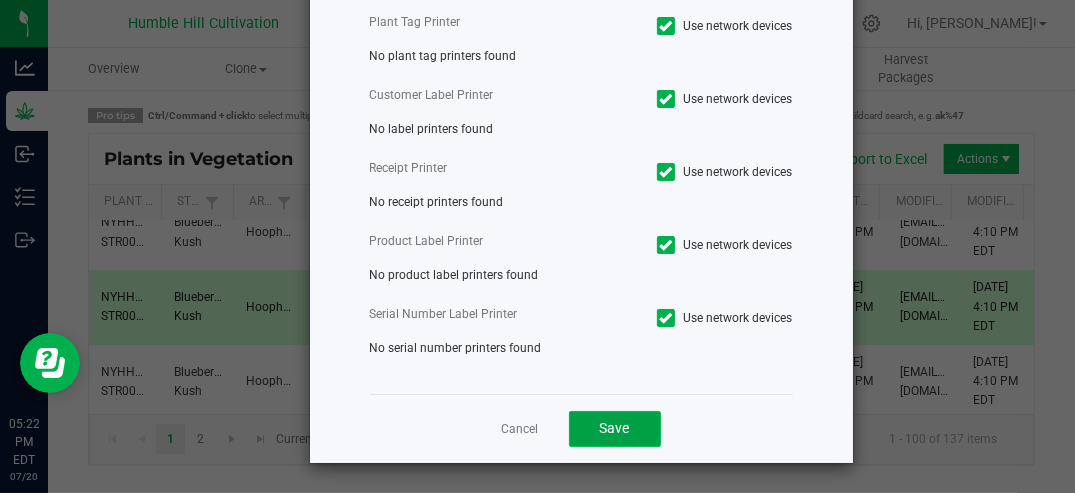 click on "Save" 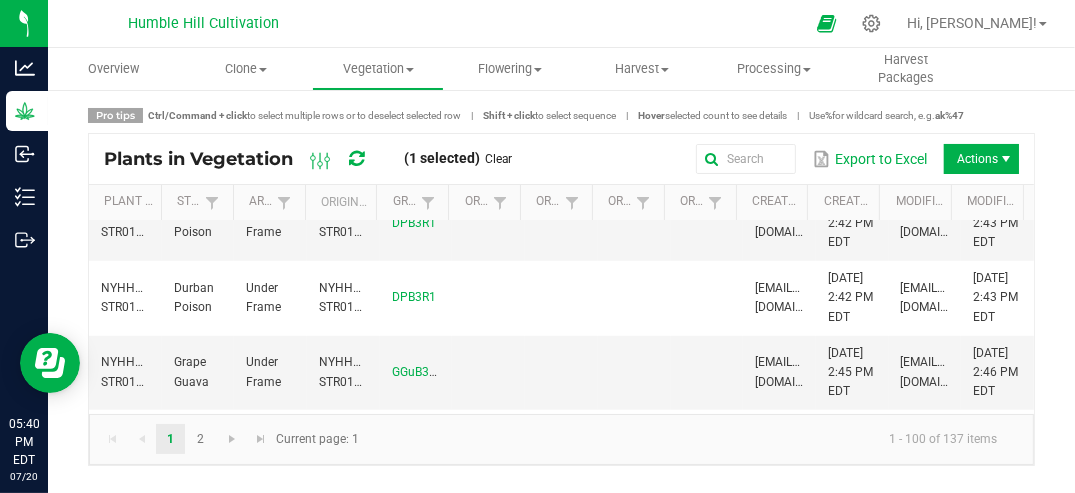 scroll, scrollTop: 6348, scrollLeft: 0, axis: vertical 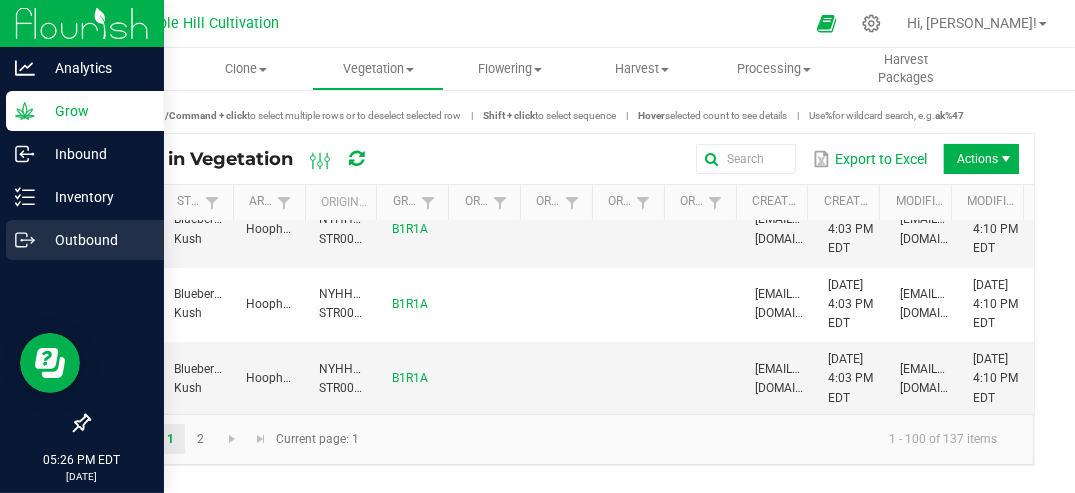click on "Outbound" at bounding box center [95, 240] 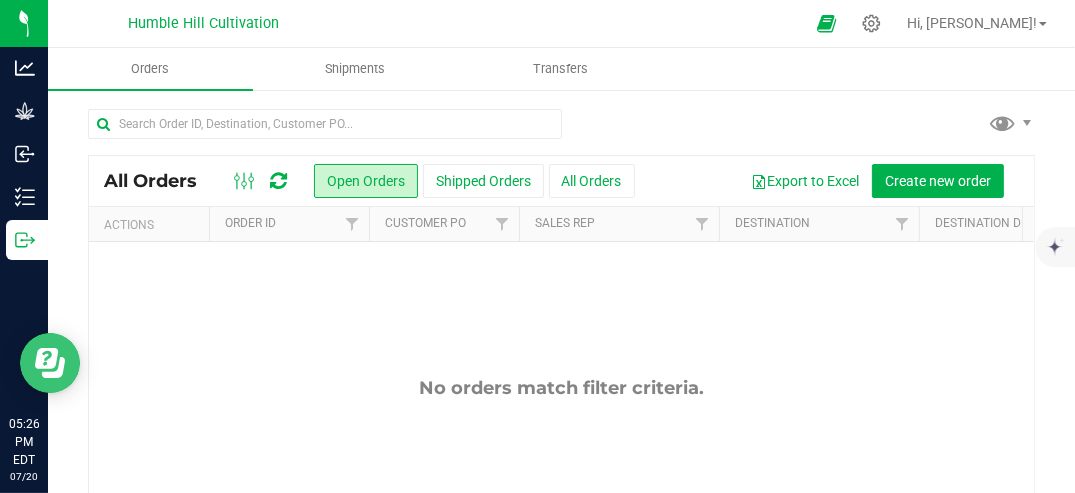 click 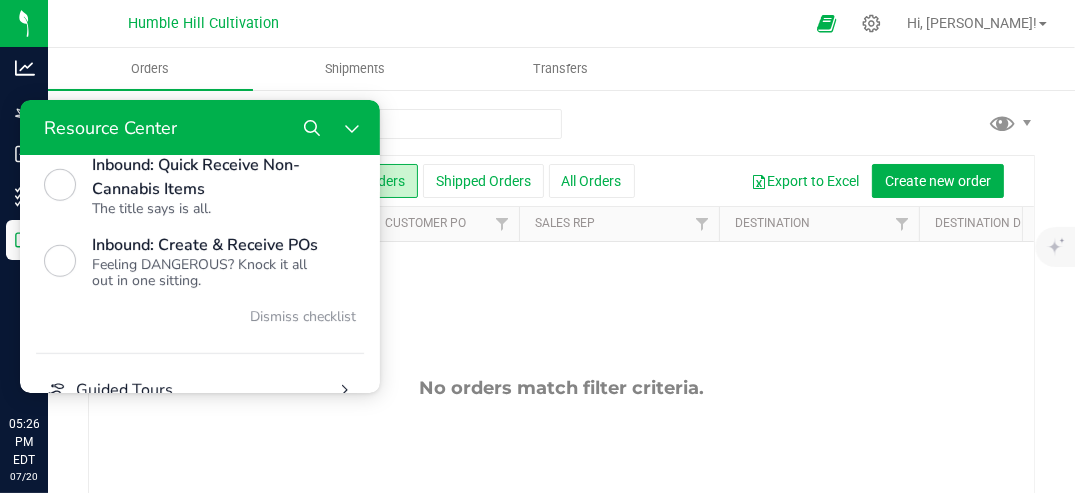 scroll, scrollTop: 1142, scrollLeft: 0, axis: vertical 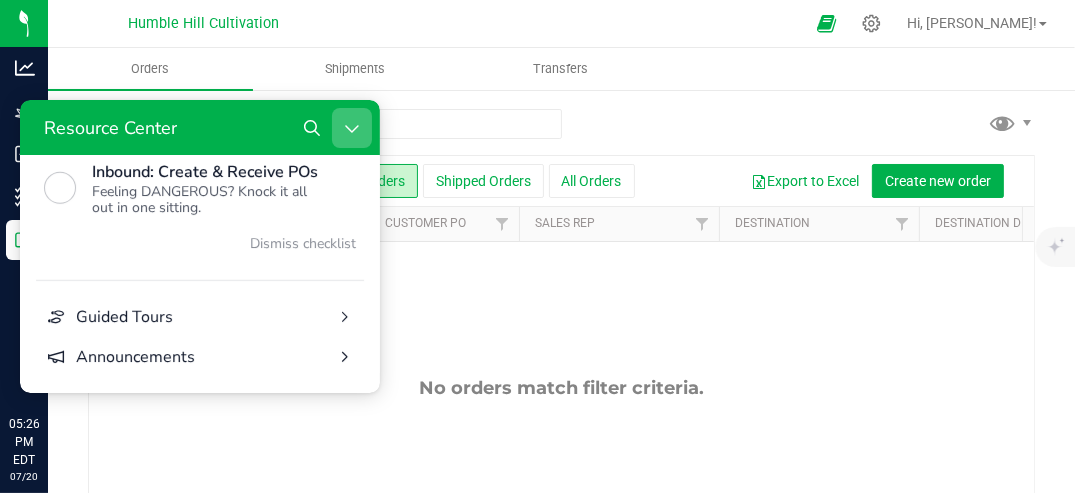 click 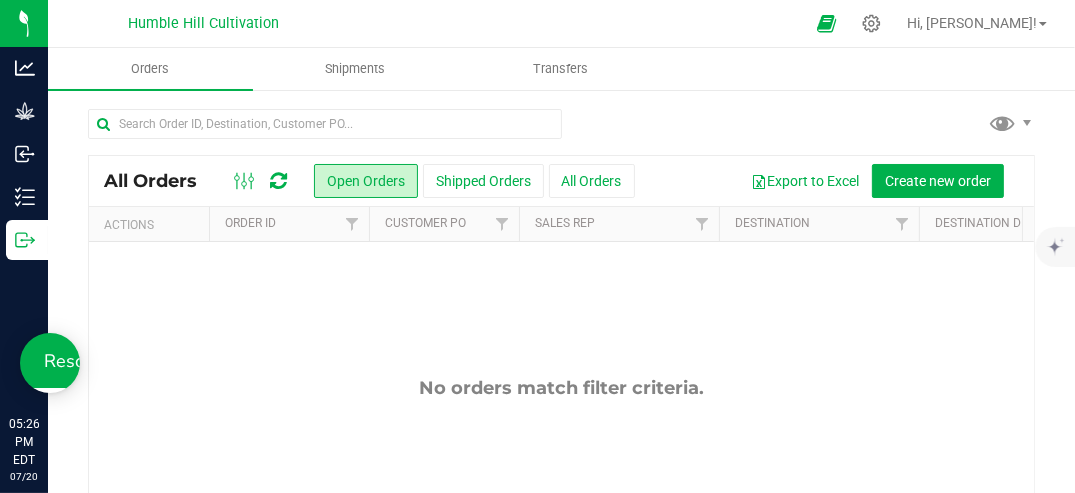 scroll, scrollTop: 0, scrollLeft: 0, axis: both 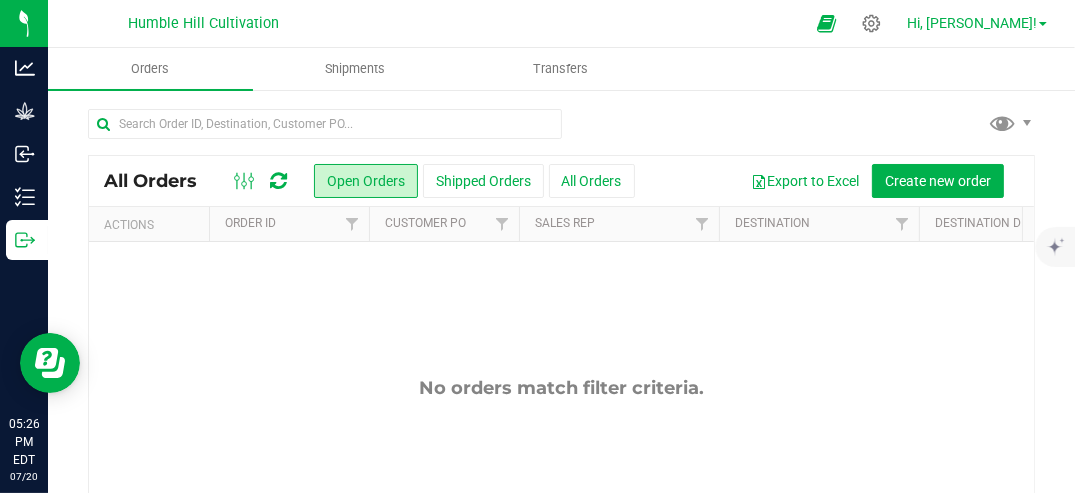 click on "Hi, [PERSON_NAME]!" at bounding box center [972, 23] 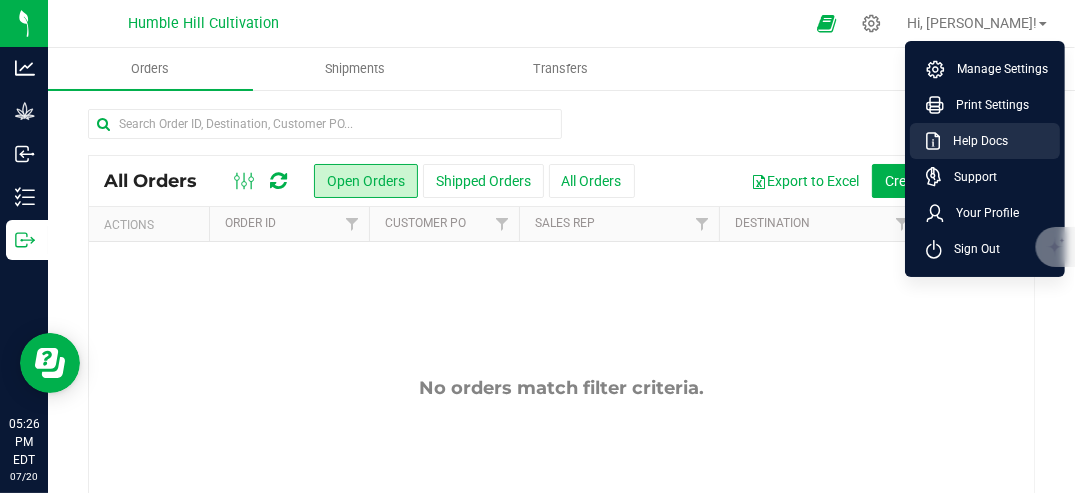click on "Help Docs" at bounding box center [974, 141] 